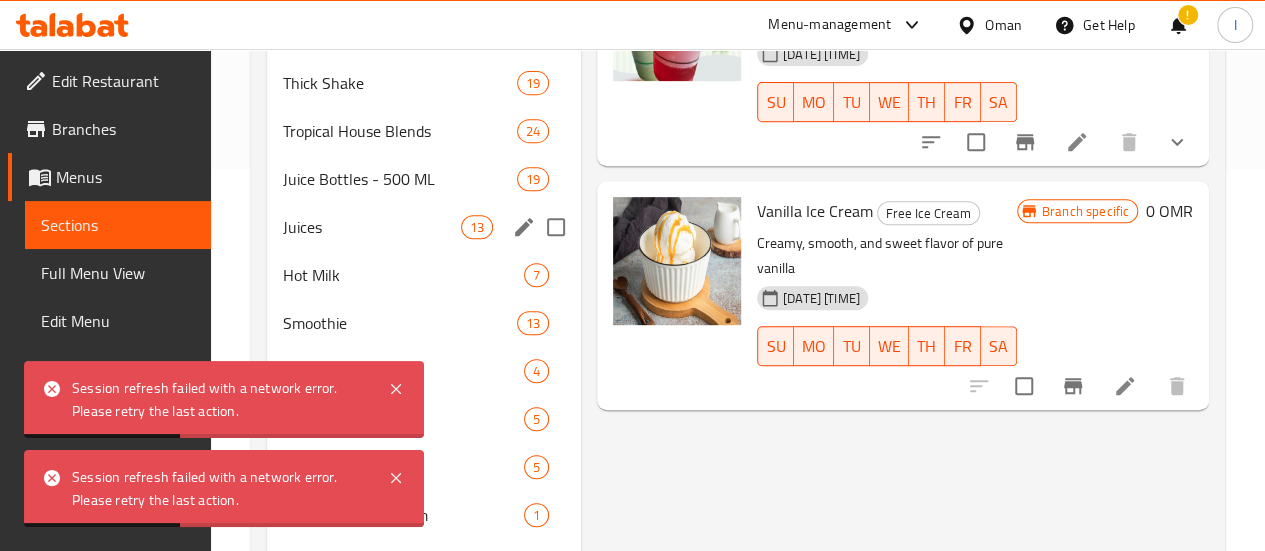 scroll, scrollTop: 382, scrollLeft: 0, axis: vertical 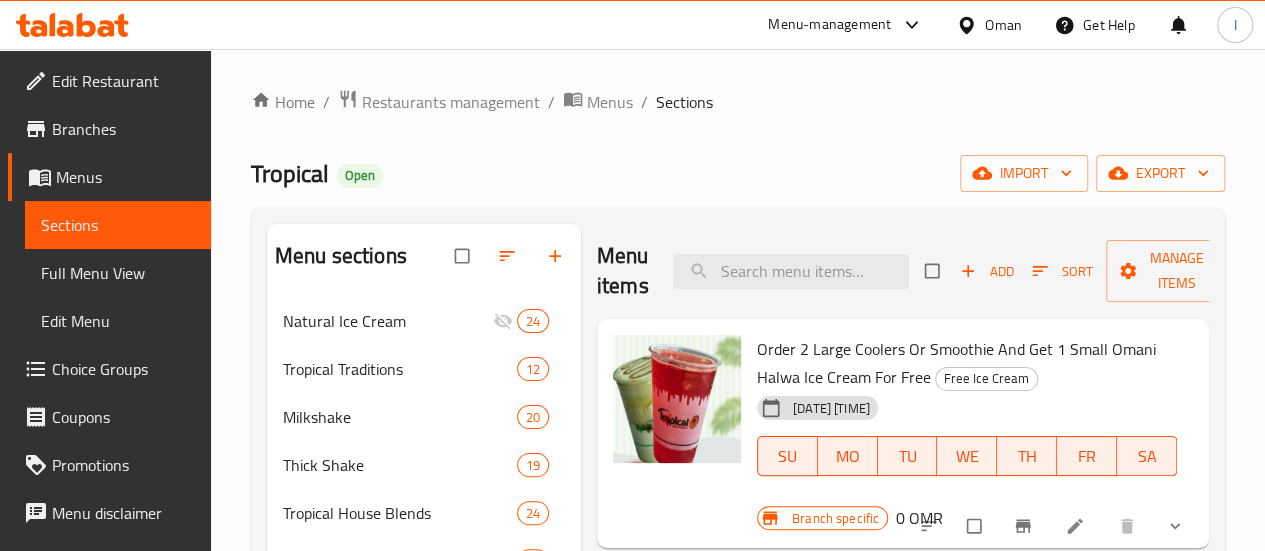 click 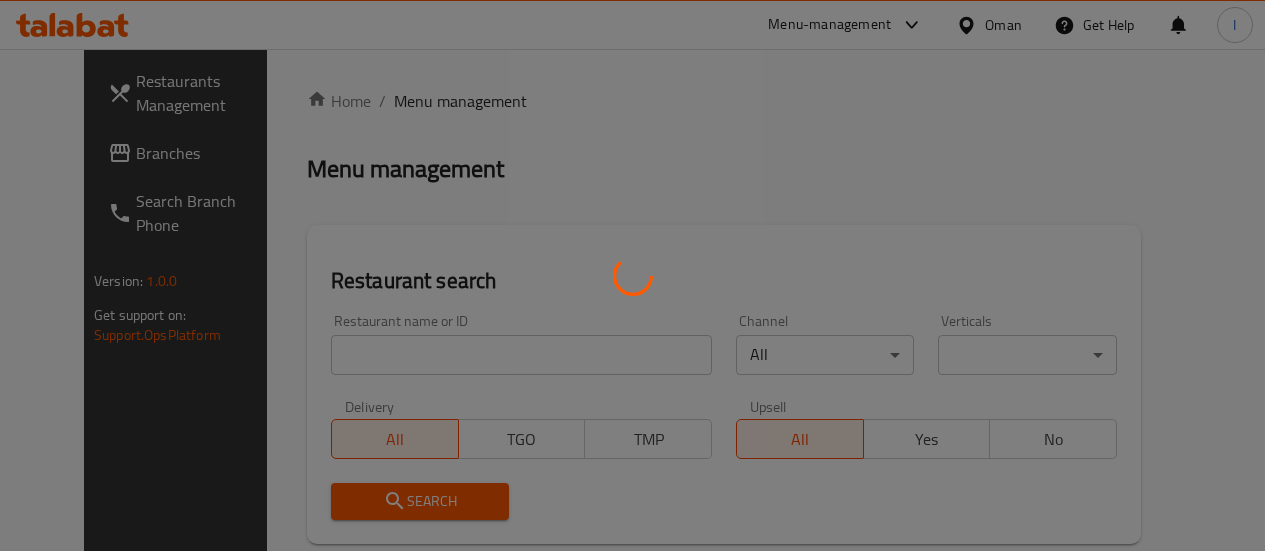 scroll, scrollTop: 0, scrollLeft: 0, axis: both 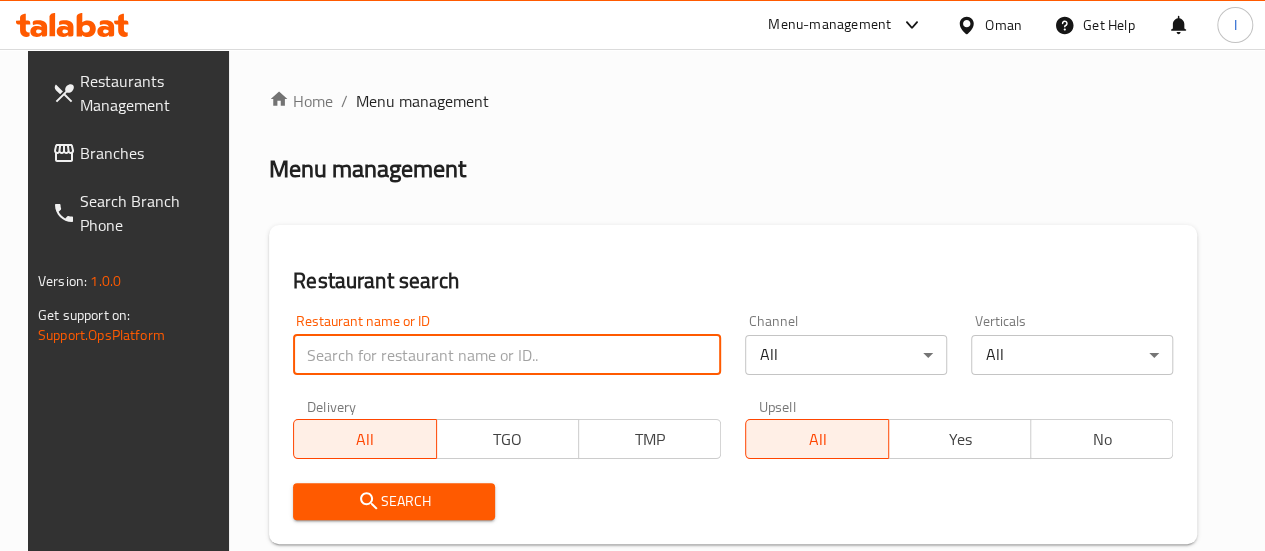 click at bounding box center (507, 355) 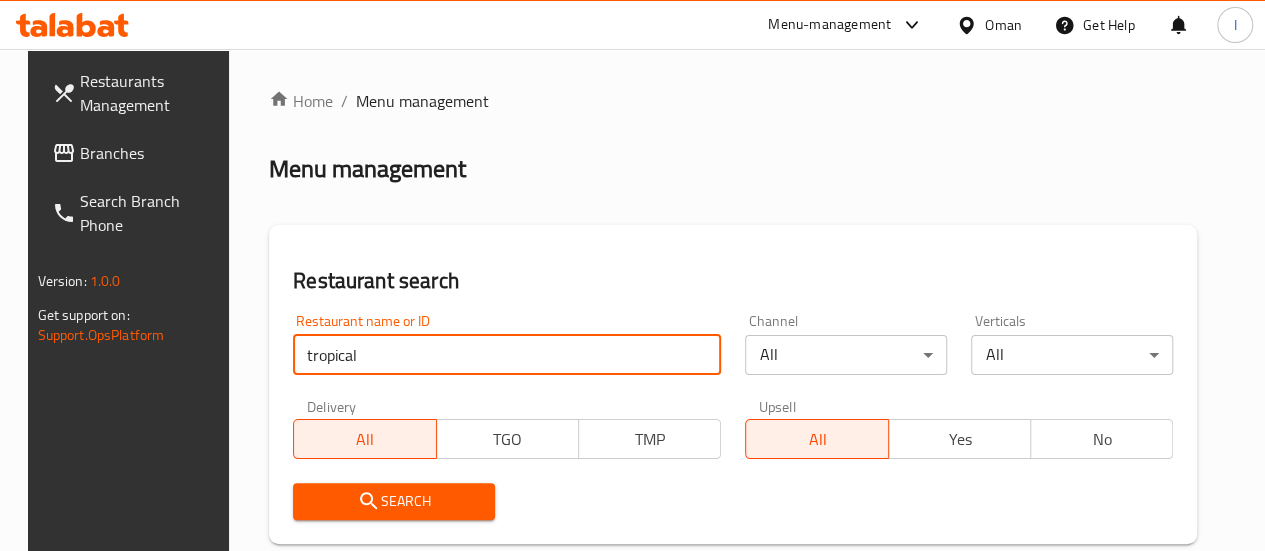 type on "tropical" 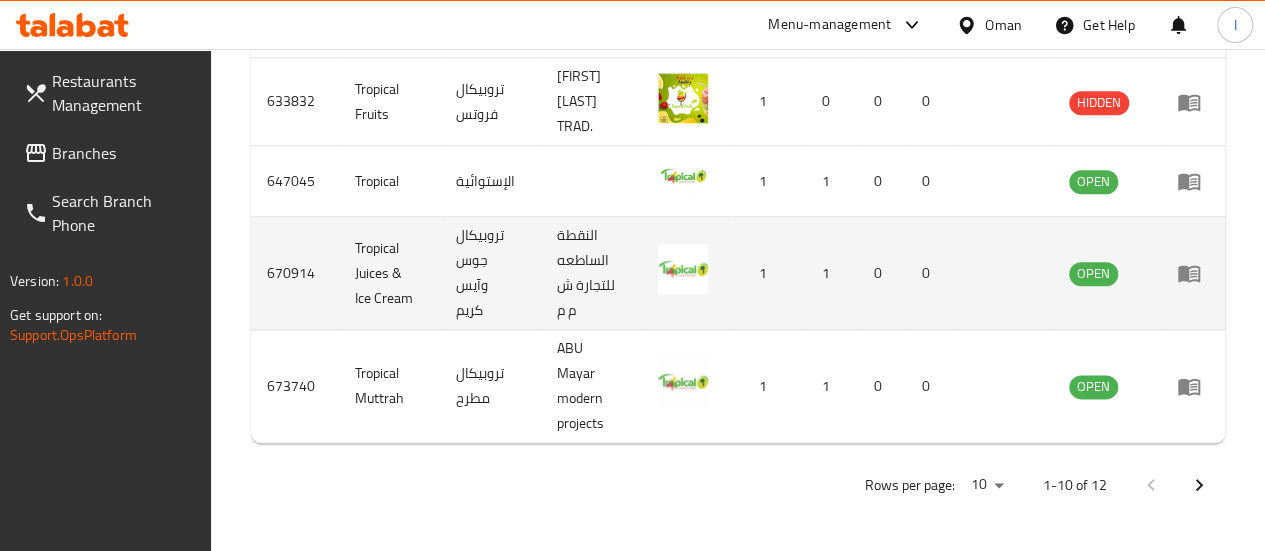scroll, scrollTop: 1141, scrollLeft: 0, axis: vertical 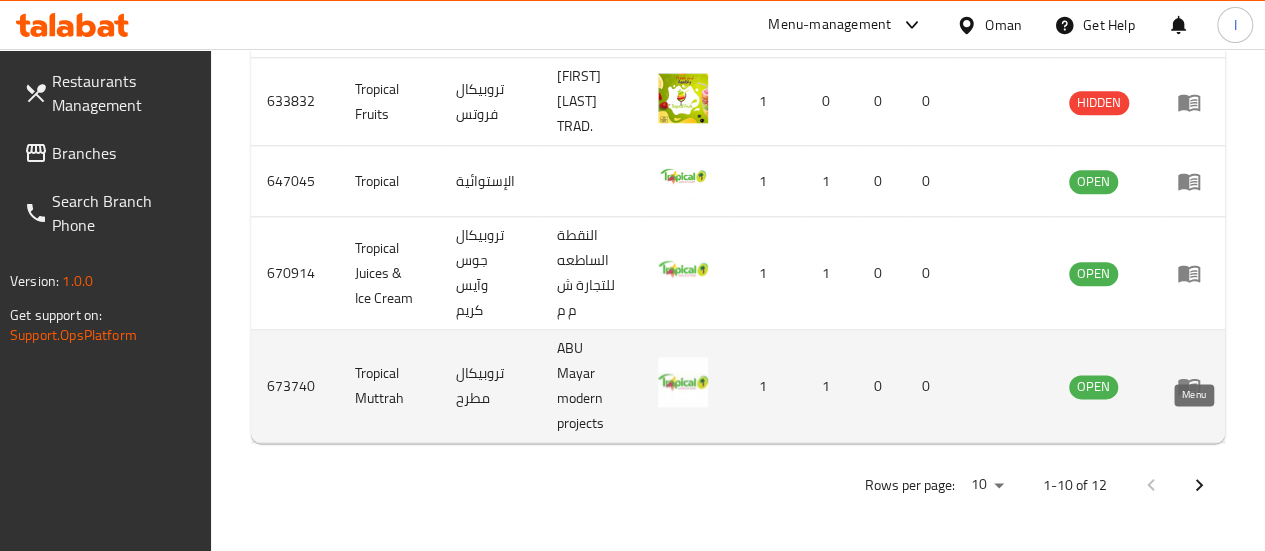 click 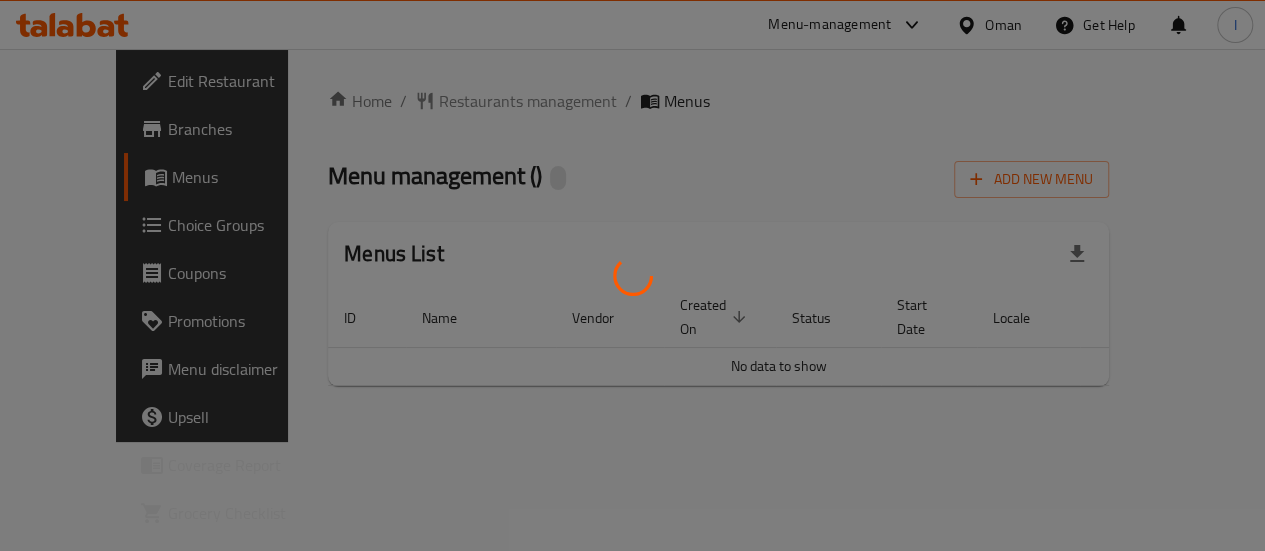 scroll, scrollTop: 0, scrollLeft: 0, axis: both 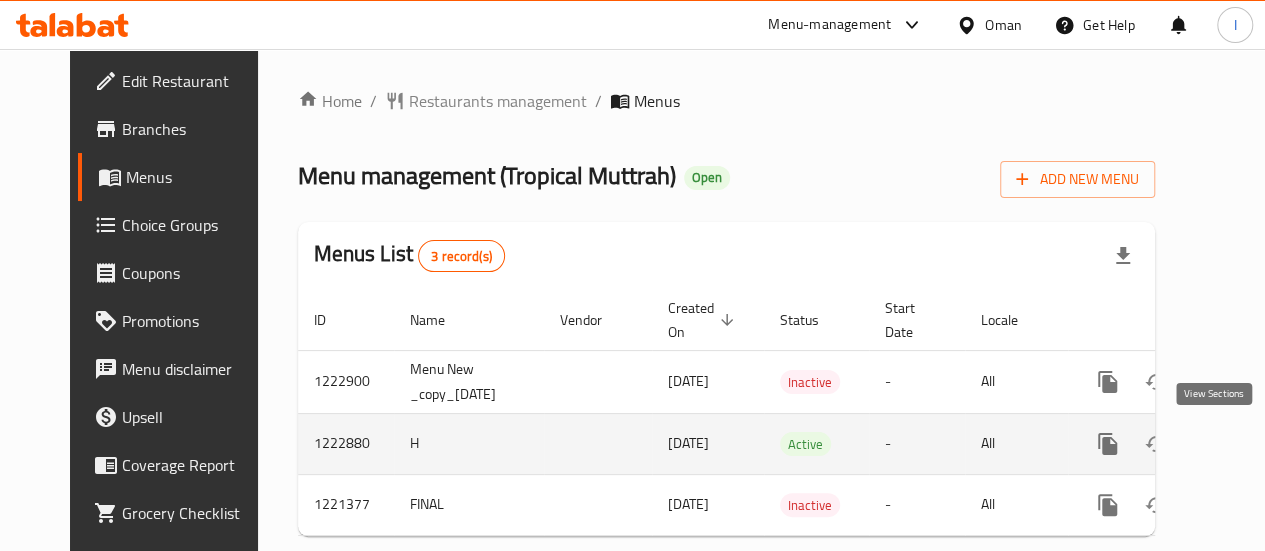 click 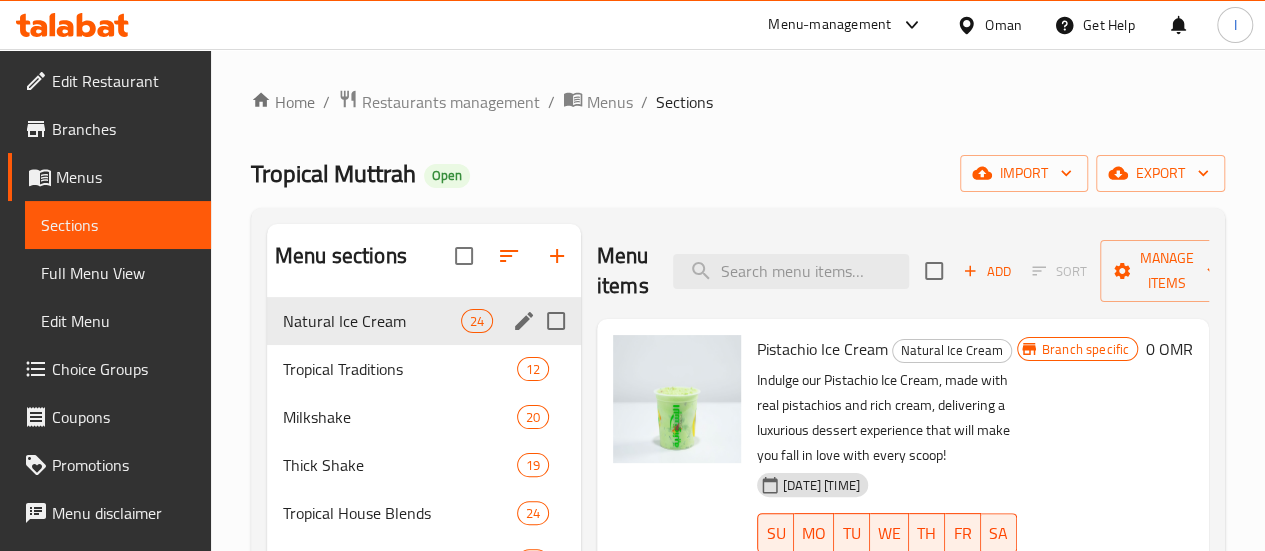 click on "Natural Ice Cream 24" at bounding box center (424, 321) 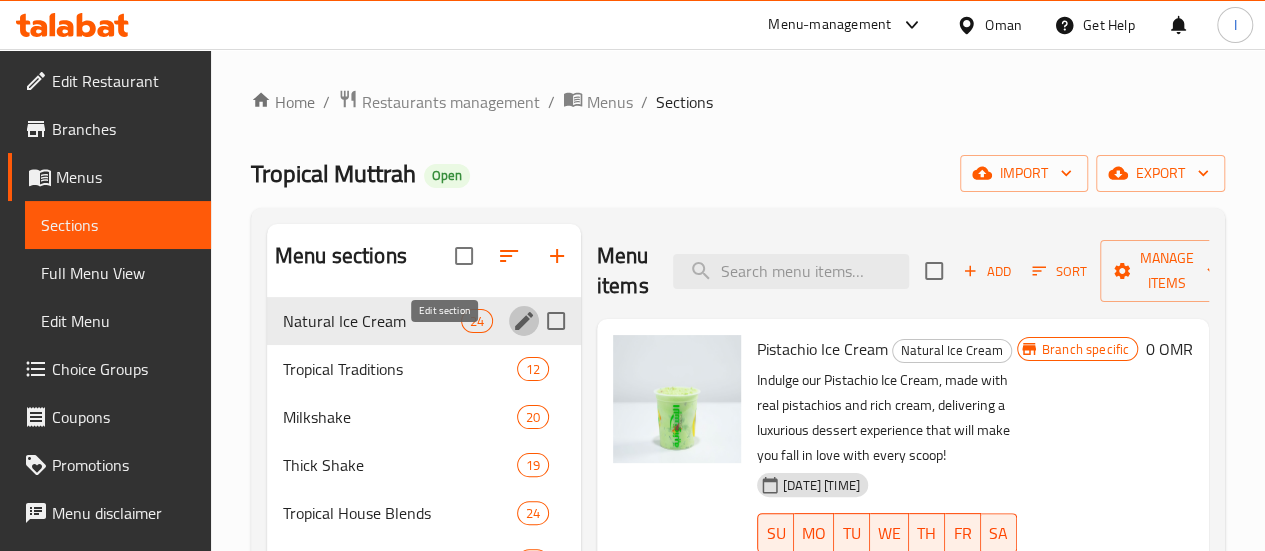 click 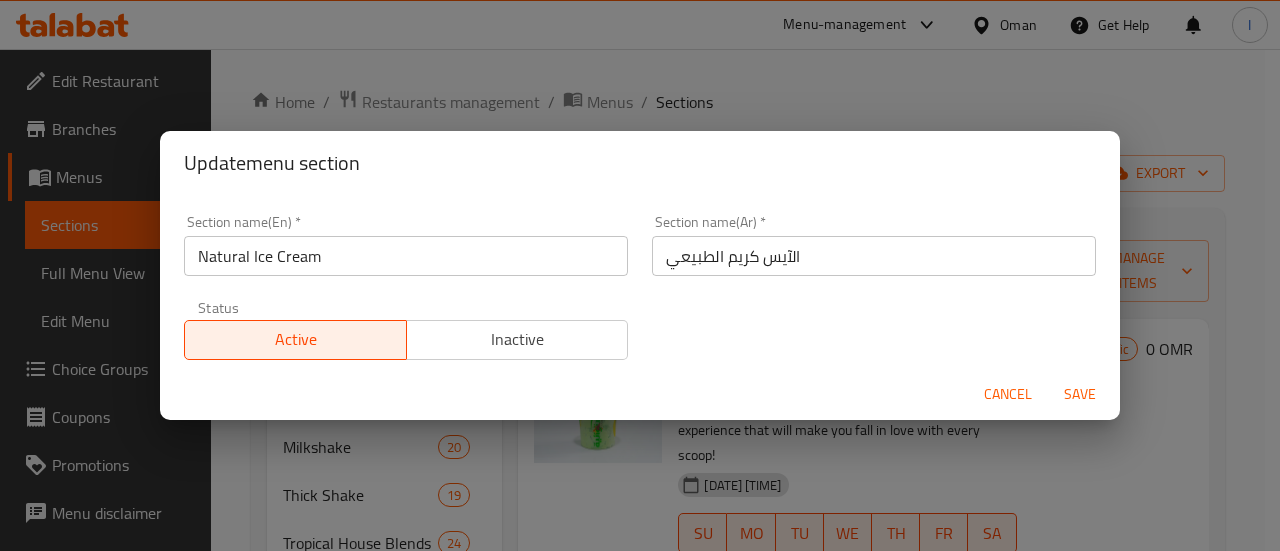 click on "Inactive" at bounding box center (518, 339) 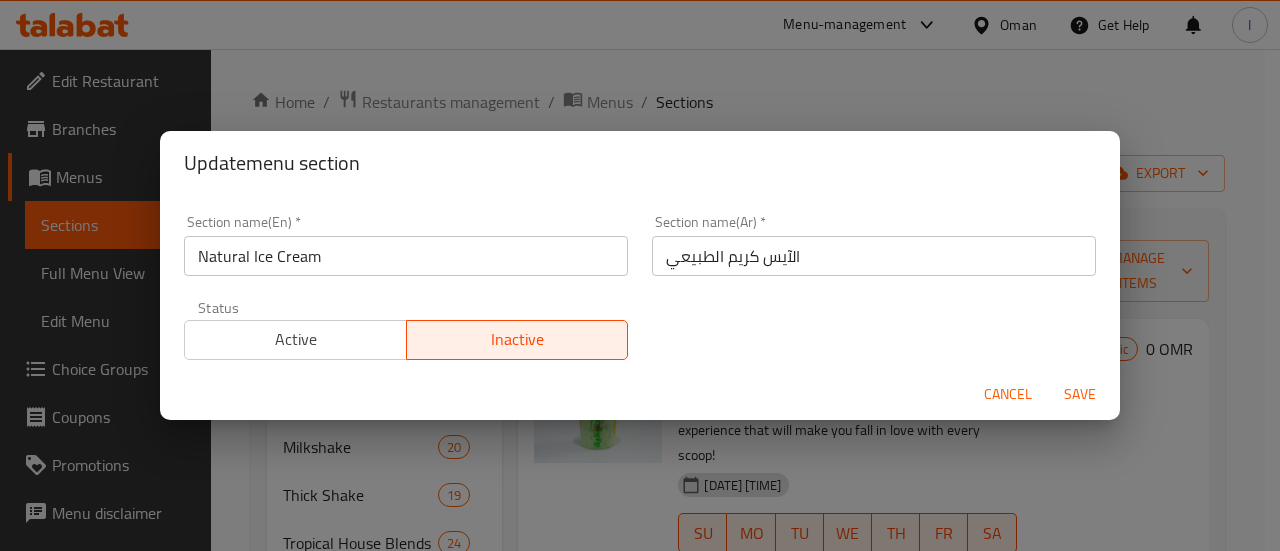 click on "Save" at bounding box center (1080, 394) 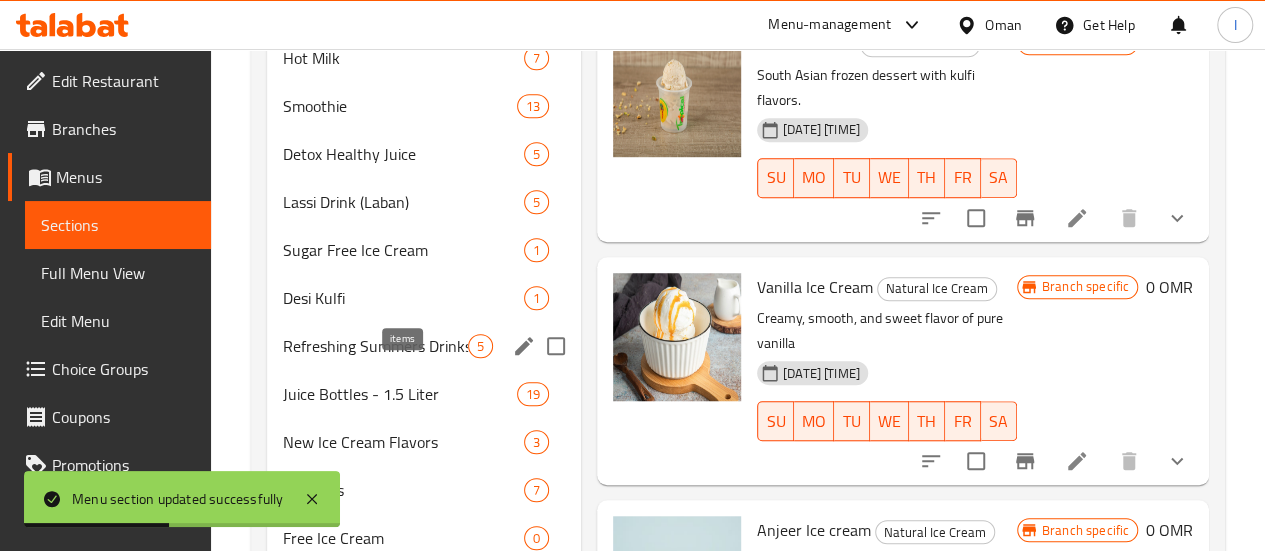 scroll, scrollTop: 600, scrollLeft: 0, axis: vertical 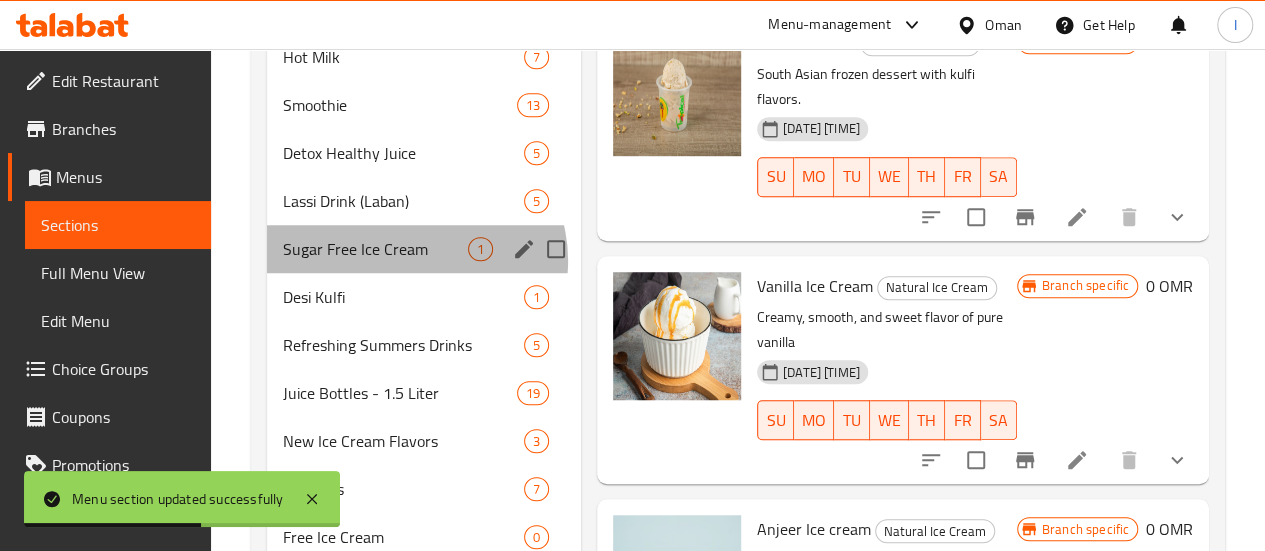 click on "Sugar Free Ice Cream 1" at bounding box center (424, 249) 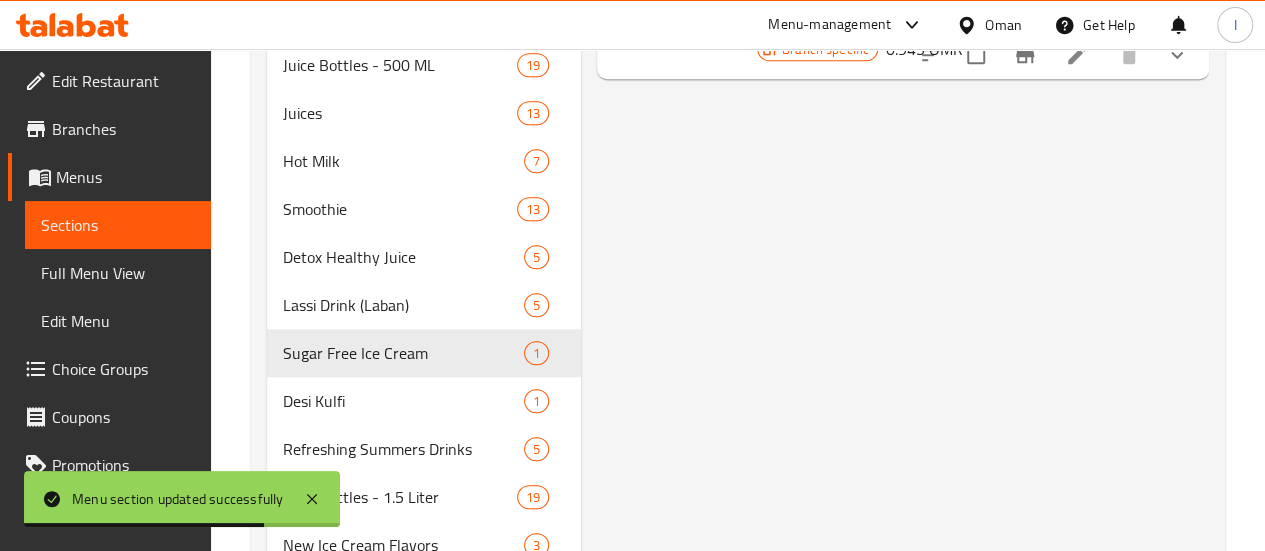 scroll, scrollTop: 500, scrollLeft: 0, axis: vertical 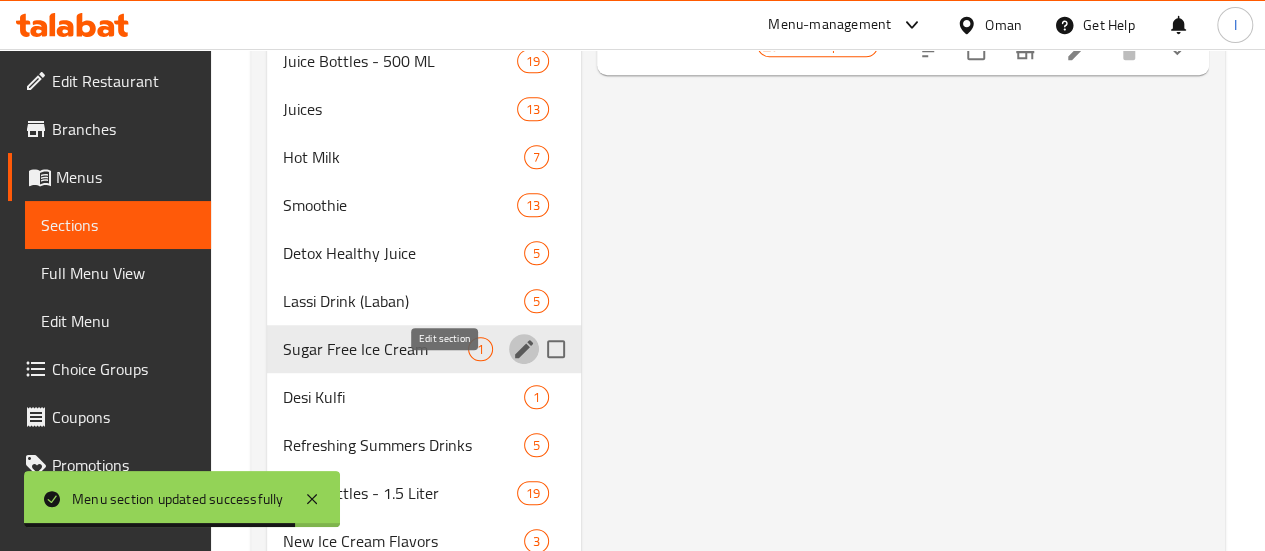 click 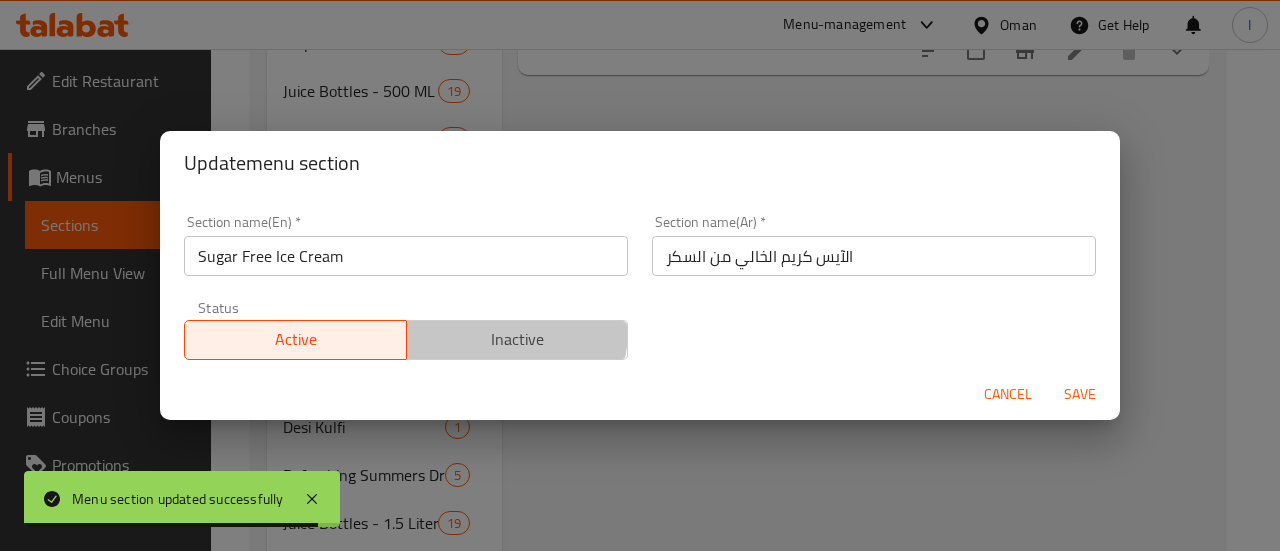 click on "Inactive" at bounding box center [518, 339] 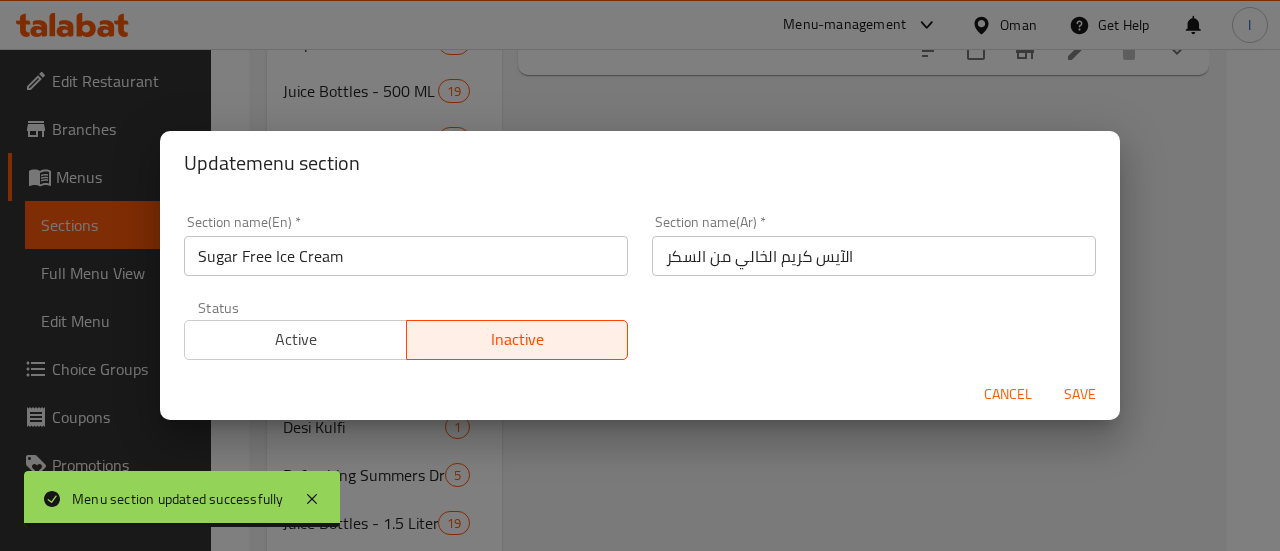 click on "Save" at bounding box center [1080, 394] 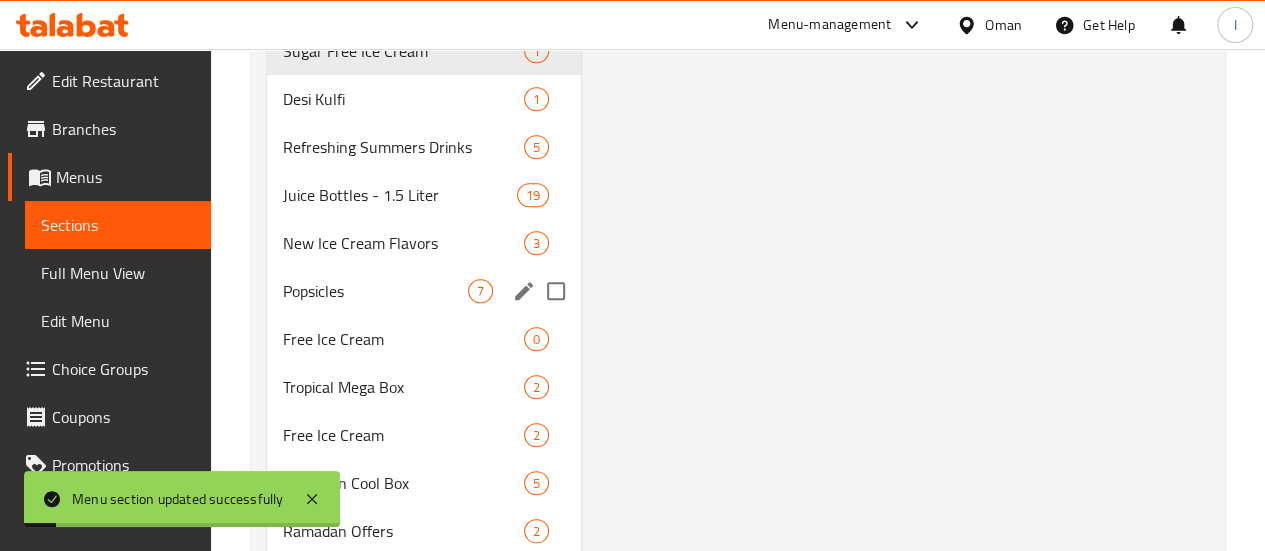 scroll, scrollTop: 800, scrollLeft: 0, axis: vertical 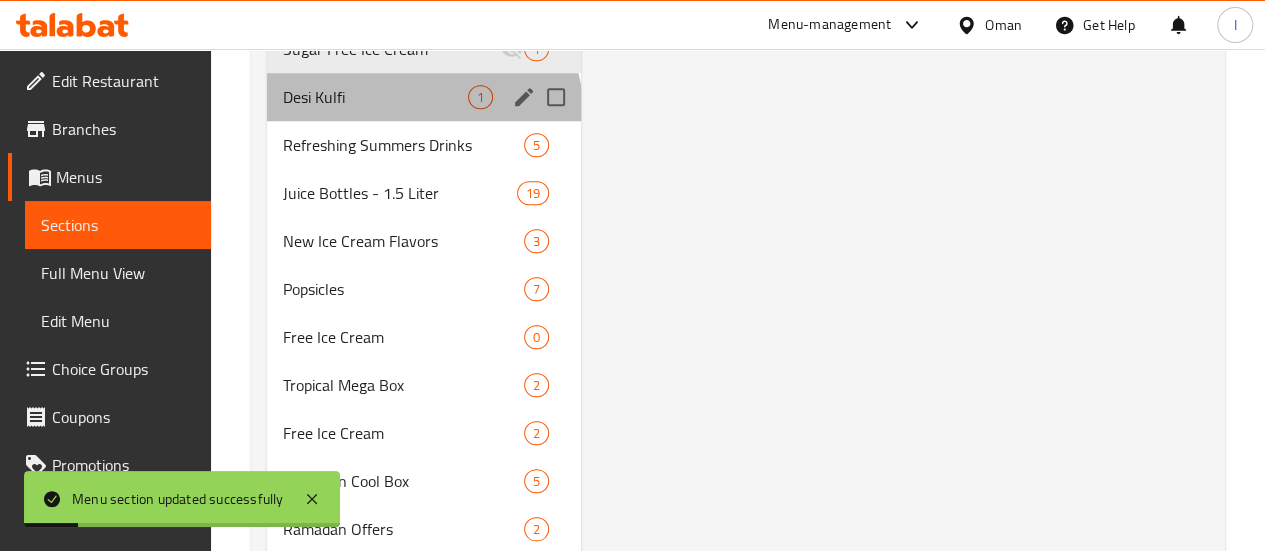 click on "Desi Kulfi 1" at bounding box center [424, 97] 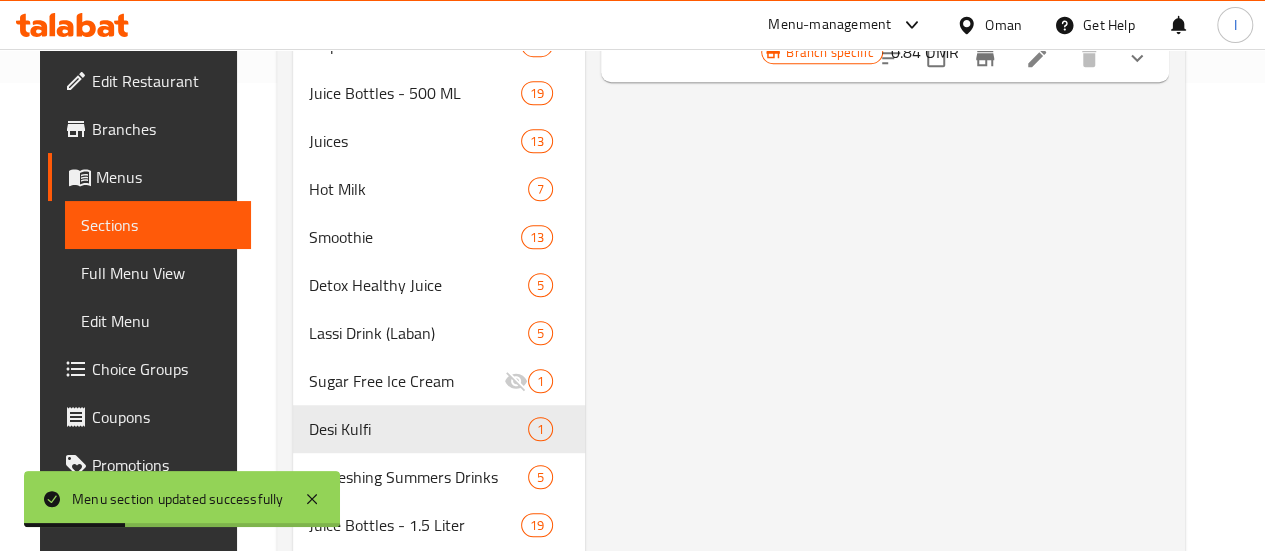 scroll, scrollTop: 500, scrollLeft: 0, axis: vertical 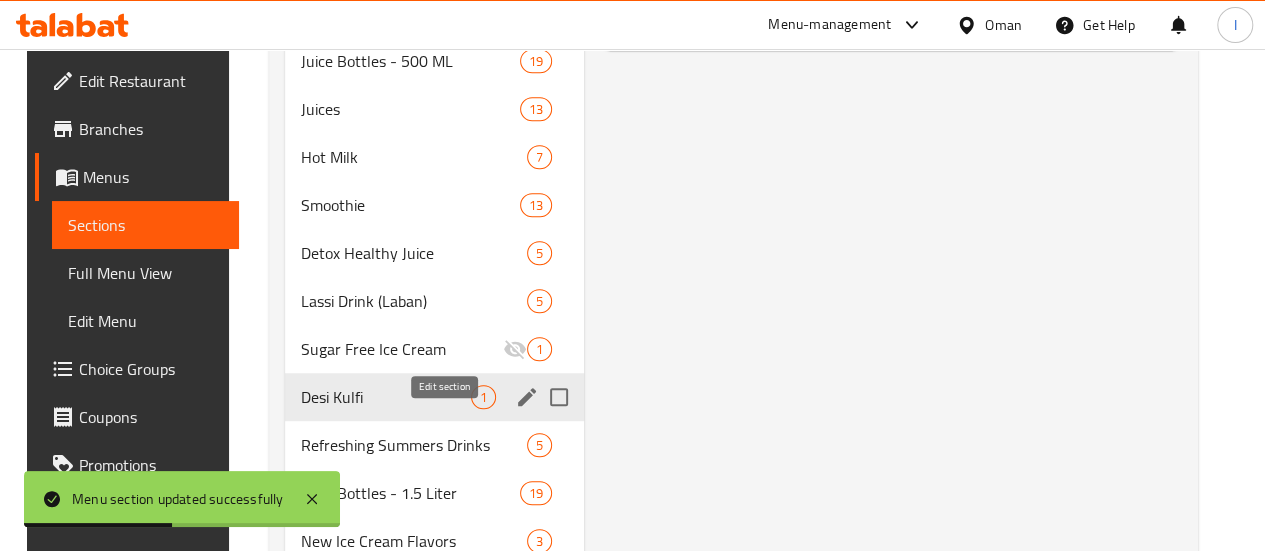 click 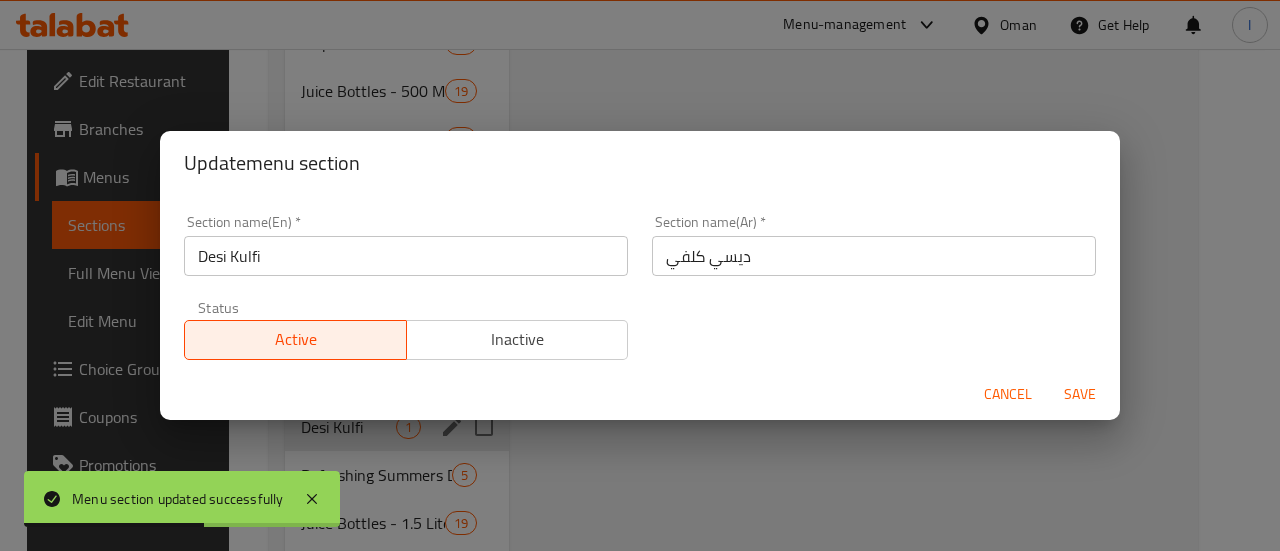 drag, startPoint x: 564, startPoint y: 331, endPoint x: 618, endPoint y: 343, distance: 55.31727 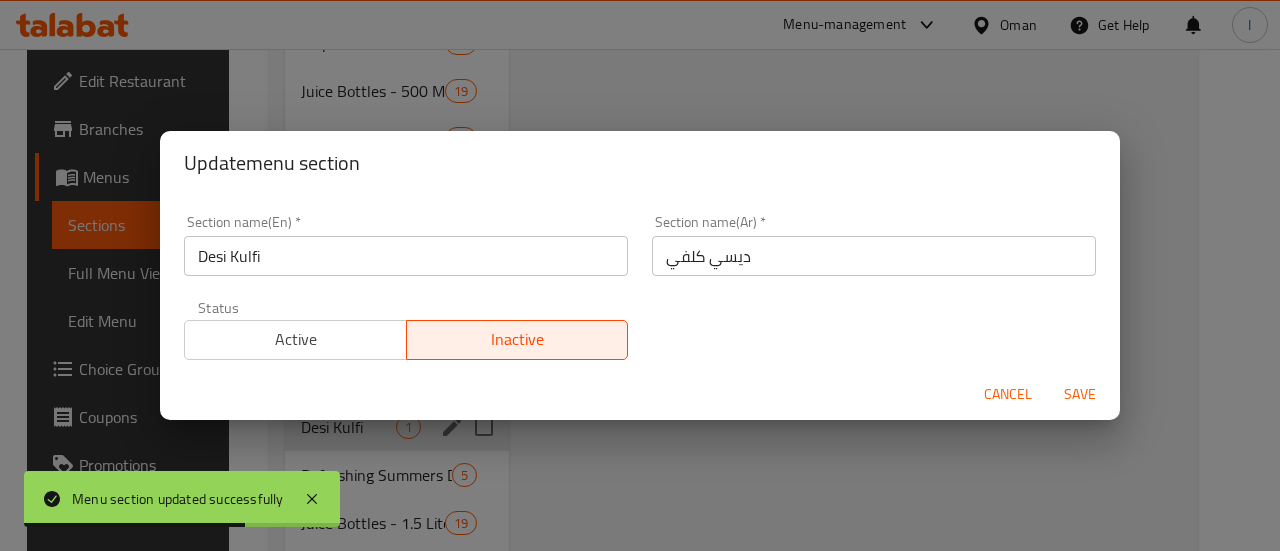 click on "Save" at bounding box center (1080, 394) 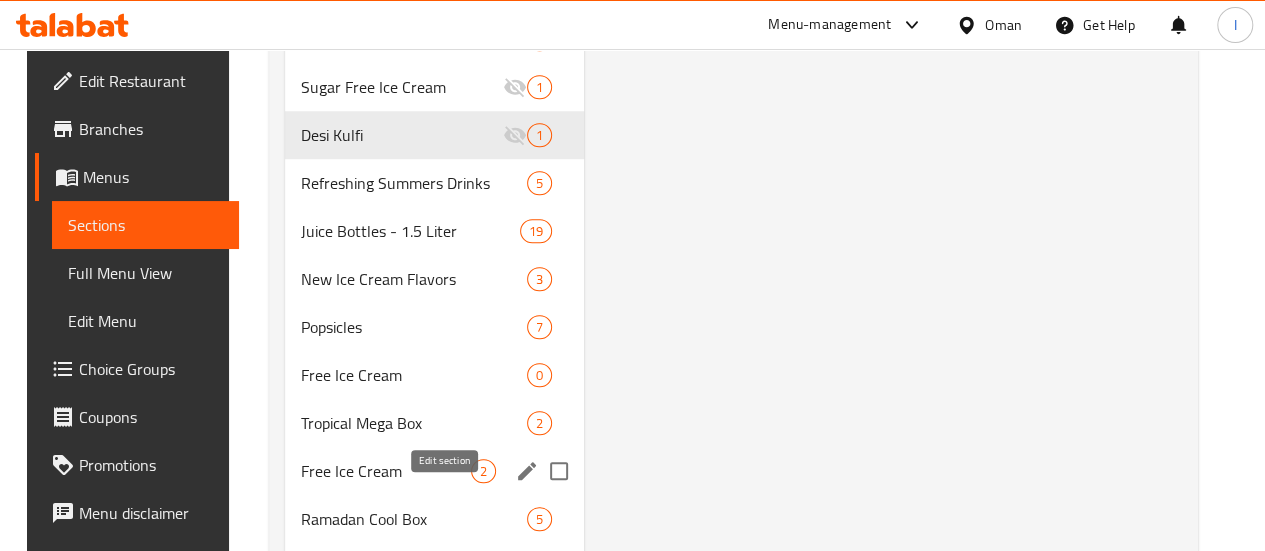 scroll, scrollTop: 800, scrollLeft: 0, axis: vertical 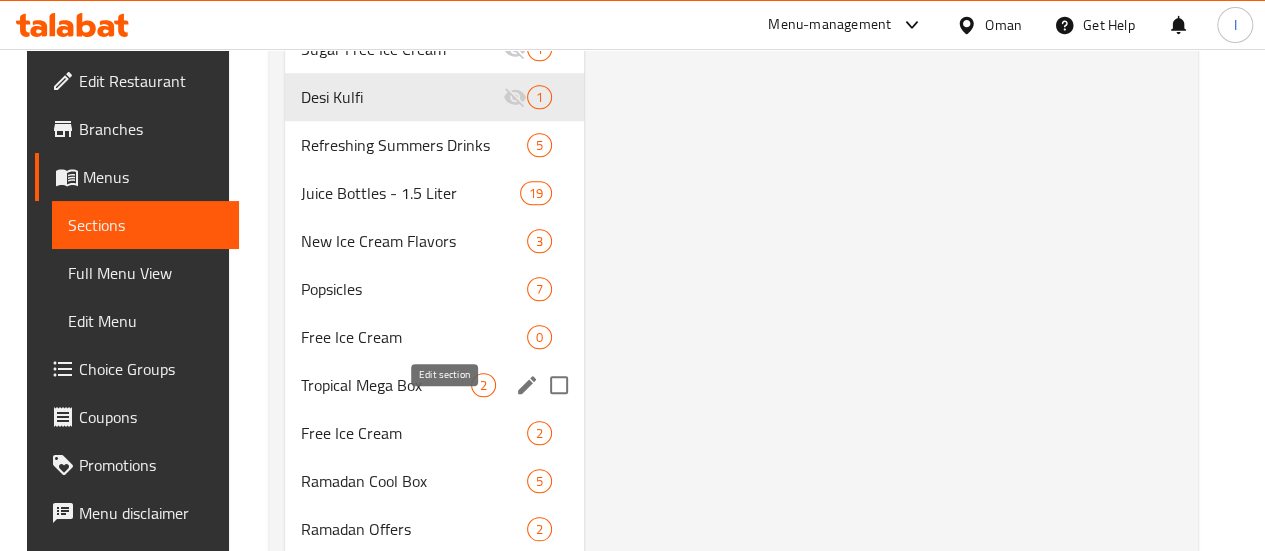 click 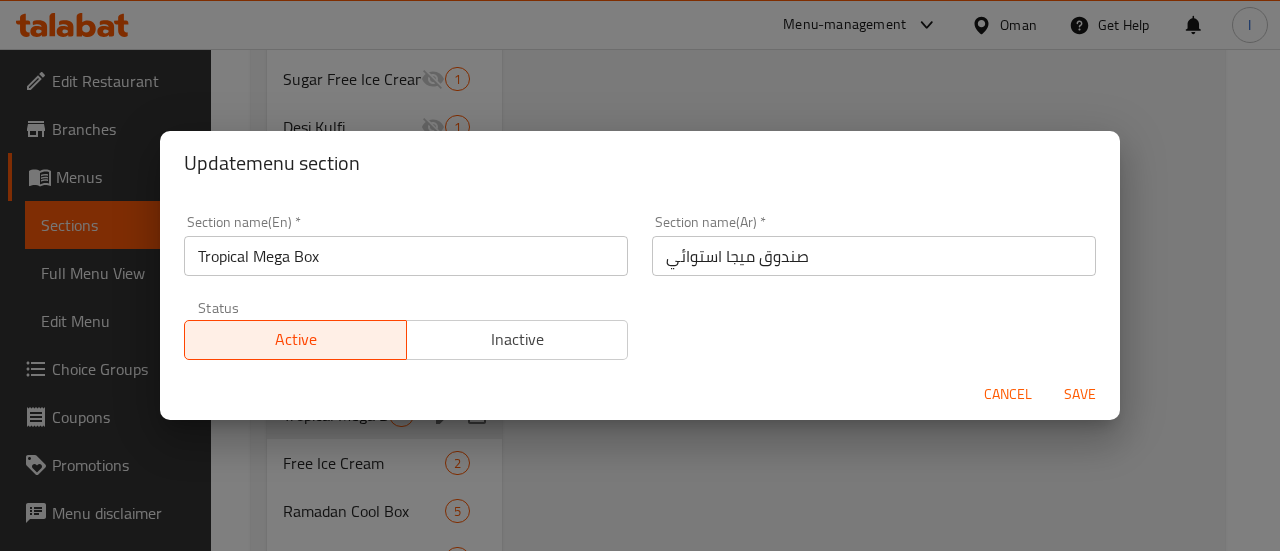 click on "Update menu section Section name(En) * Tropical Mega Box Section name(En) * Section name(Ar) * صندوق ميجا استوائي Section name(Ar) * Status Active Inactive Cancel Save" at bounding box center [640, 275] 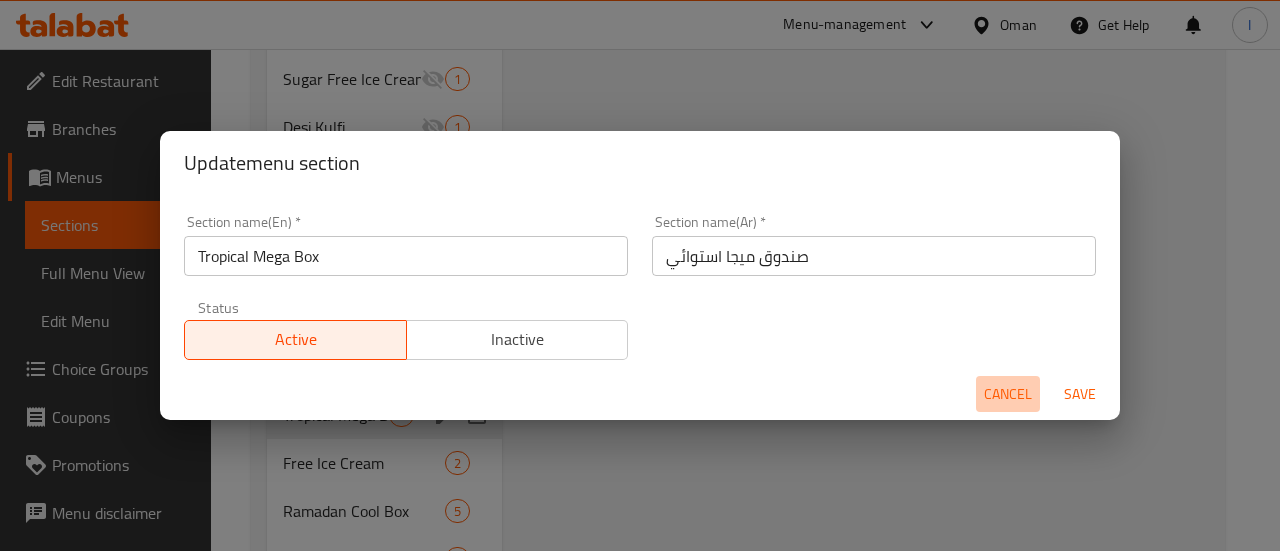 click on "Cancel" at bounding box center (1008, 394) 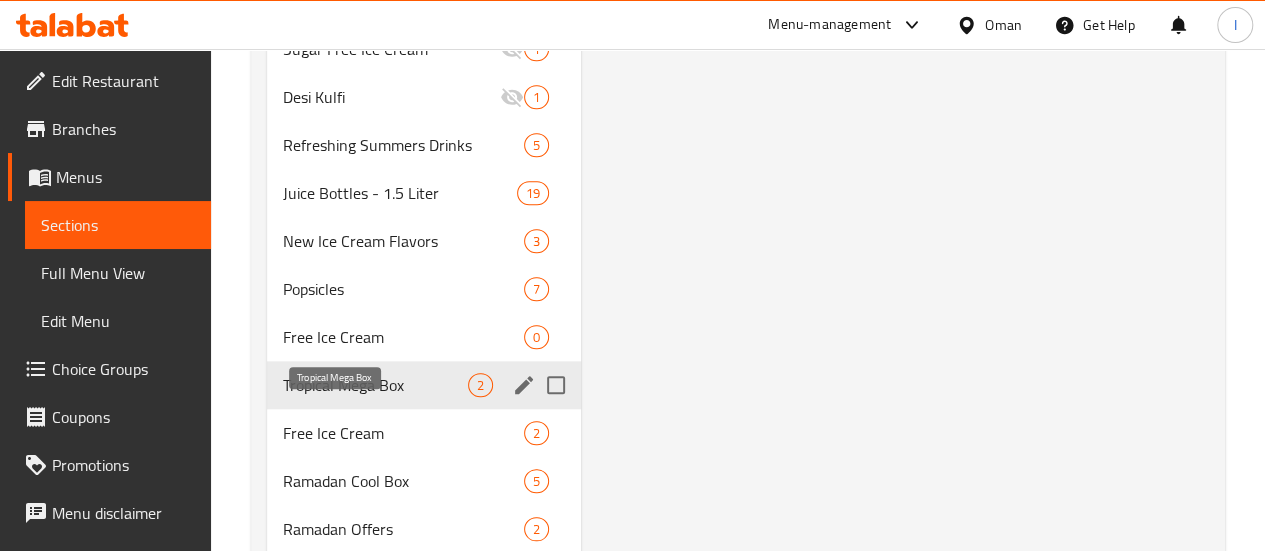 click on "Tropical Mega Box" at bounding box center (375, 385) 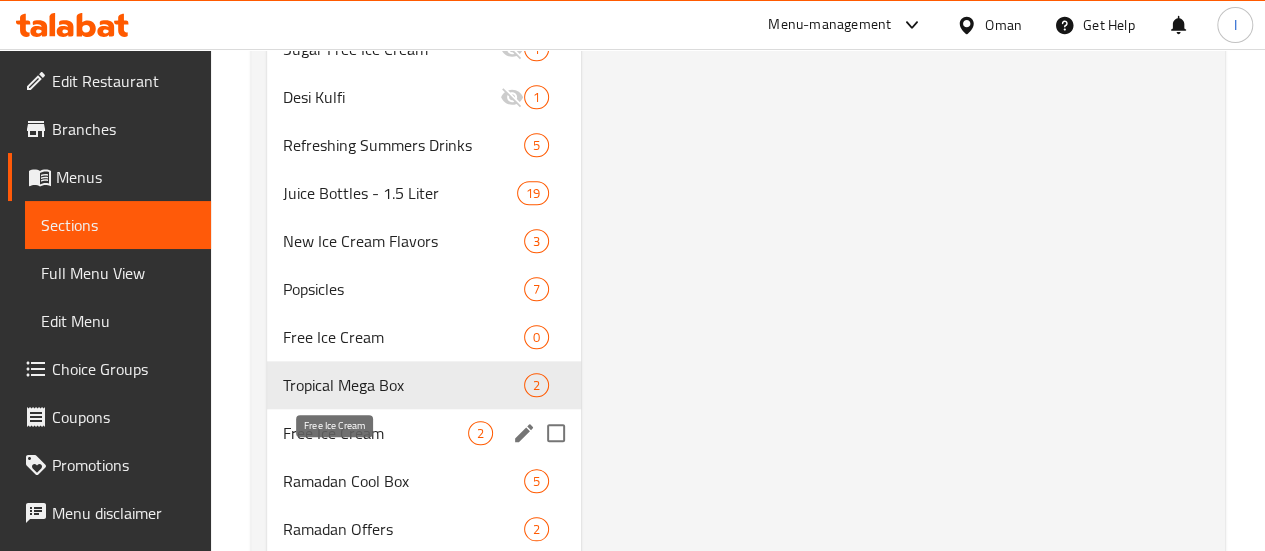 click on "Free Ice Cream" at bounding box center [375, 433] 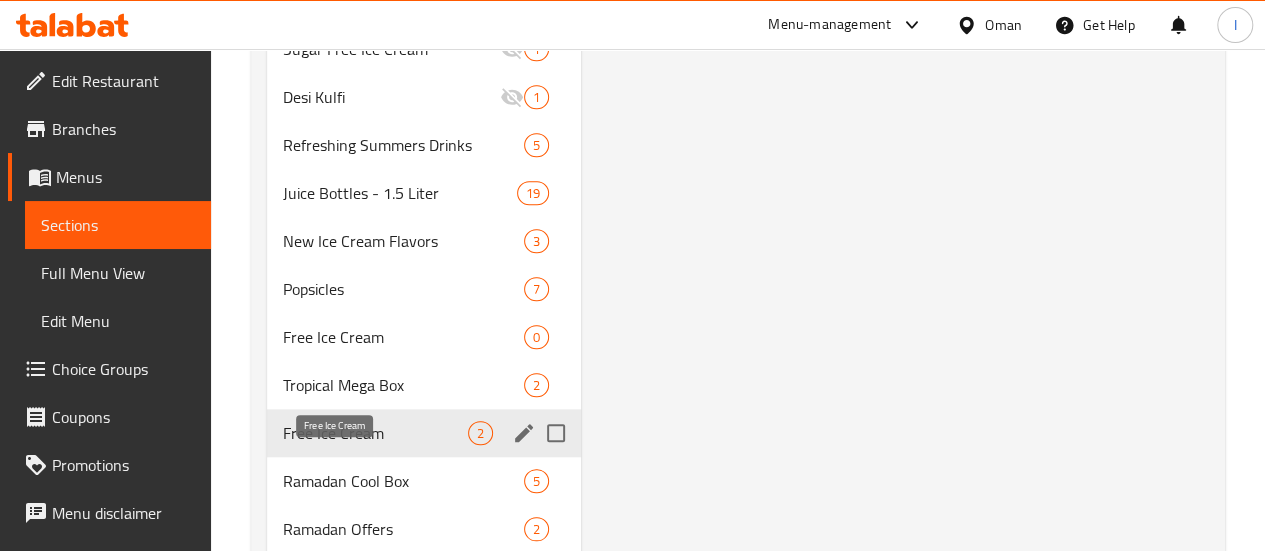 click on "Free Ice Cream" at bounding box center [375, 433] 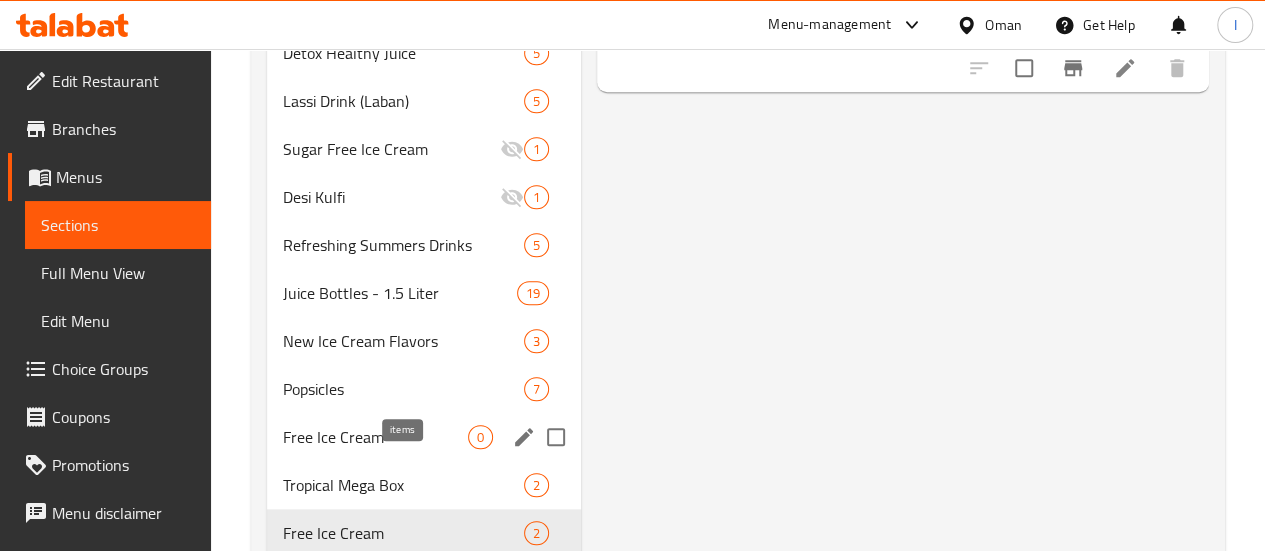 scroll, scrollTop: 800, scrollLeft: 0, axis: vertical 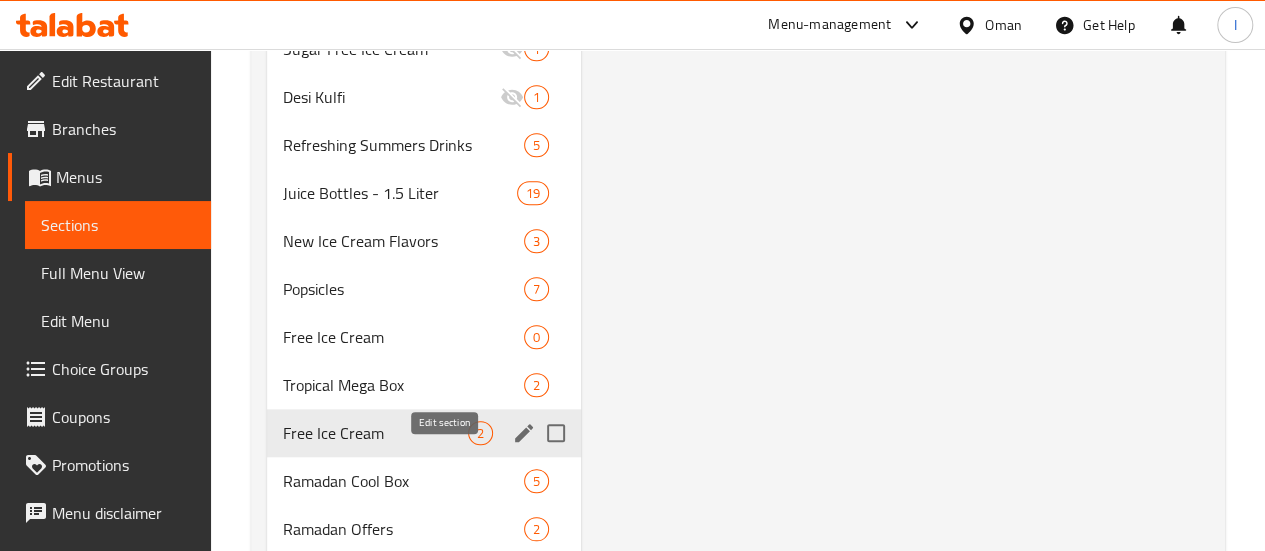 click 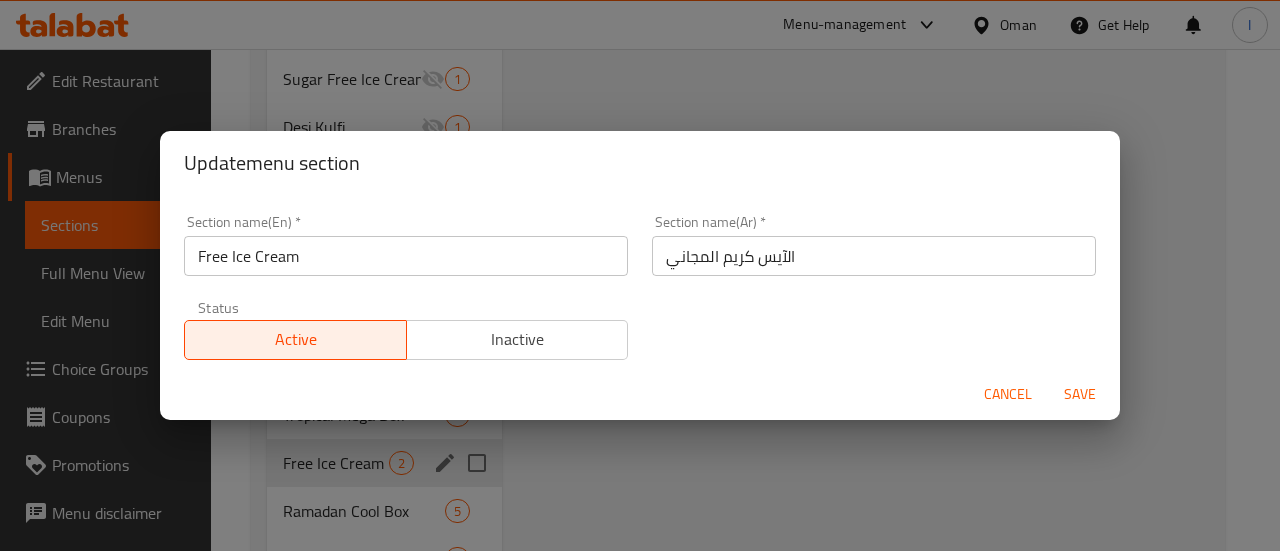 click on "Status Active Inactive" at bounding box center [406, 330] 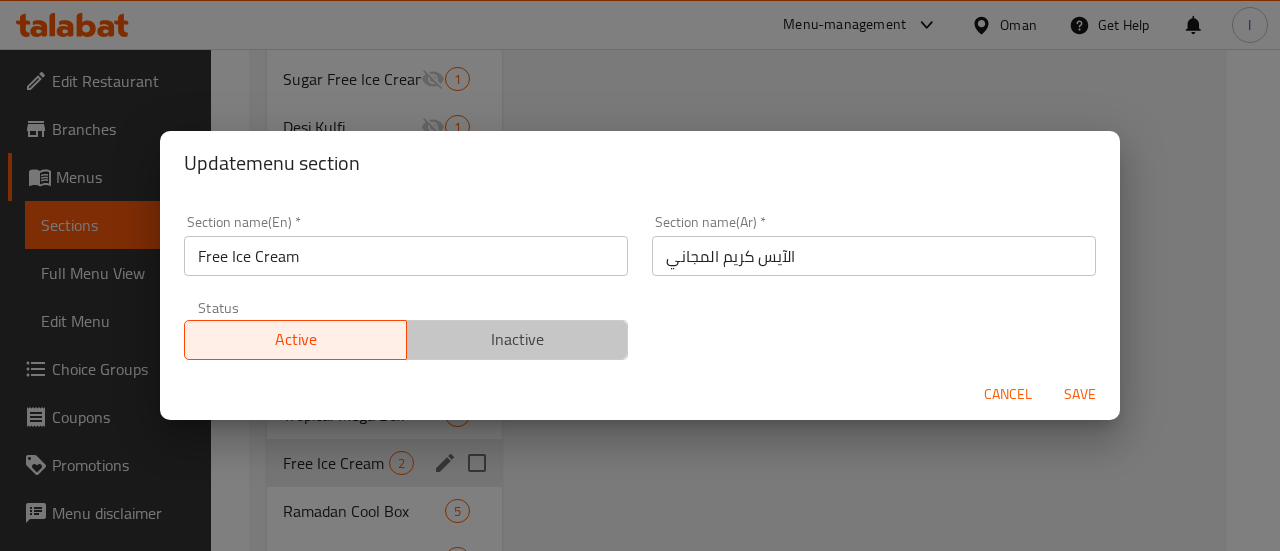 click on "Inactive" at bounding box center [517, 340] 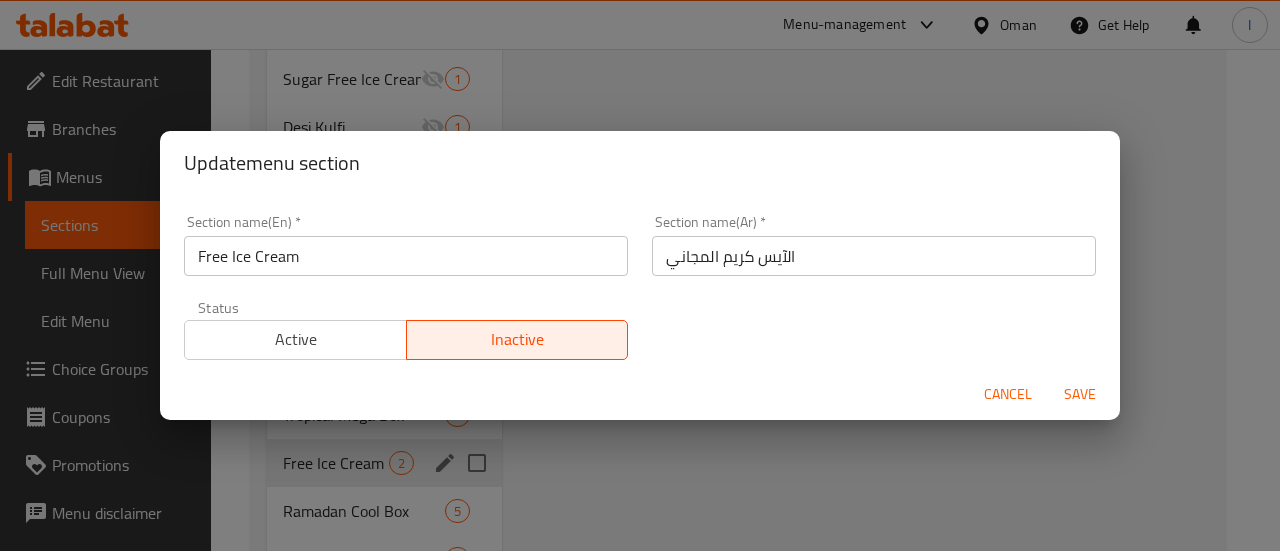 click on "Save" at bounding box center [1080, 394] 